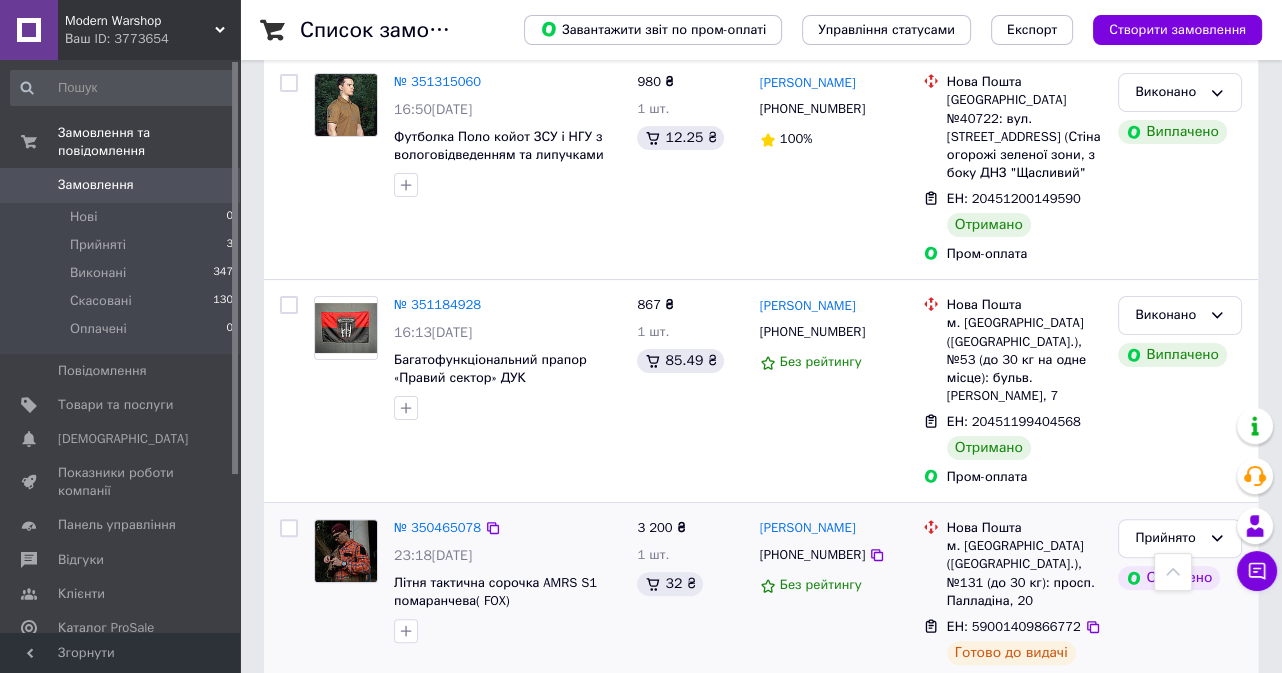 scroll, scrollTop: 454, scrollLeft: 0, axis: vertical 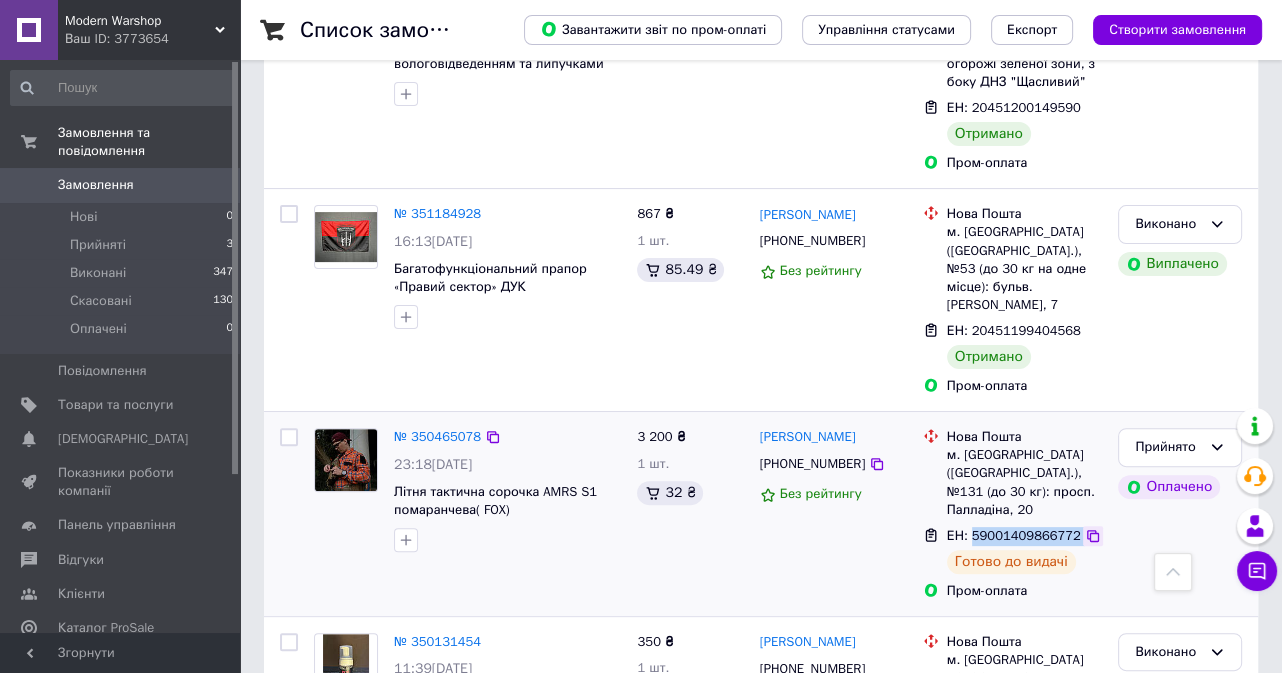drag, startPoint x: 969, startPoint y: 498, endPoint x: 1068, endPoint y: 499, distance: 99.00505 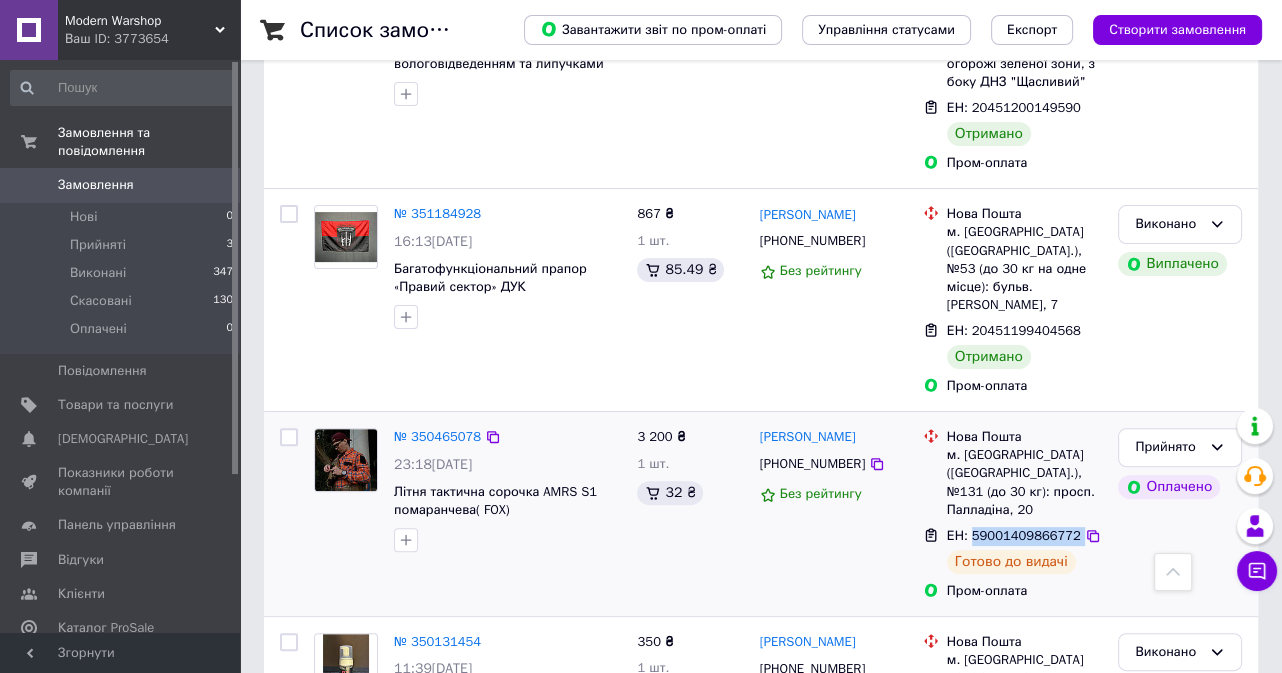 copy on "59001409866772" 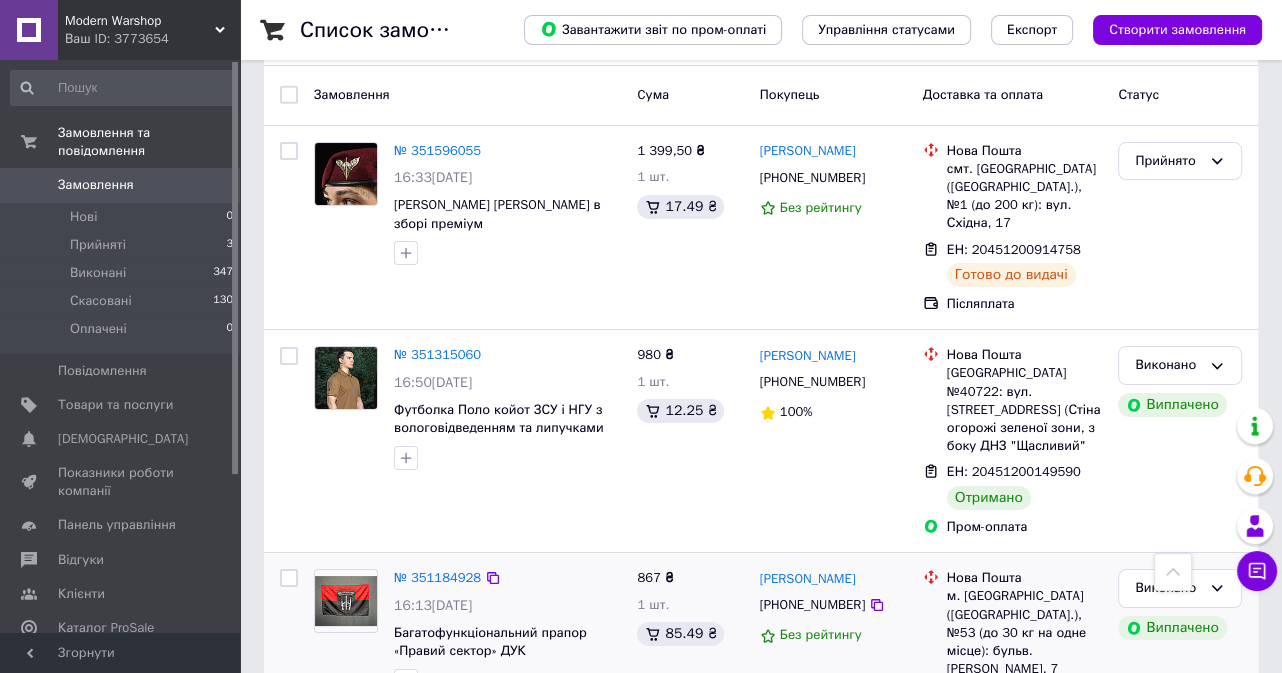 scroll, scrollTop: 0, scrollLeft: 0, axis: both 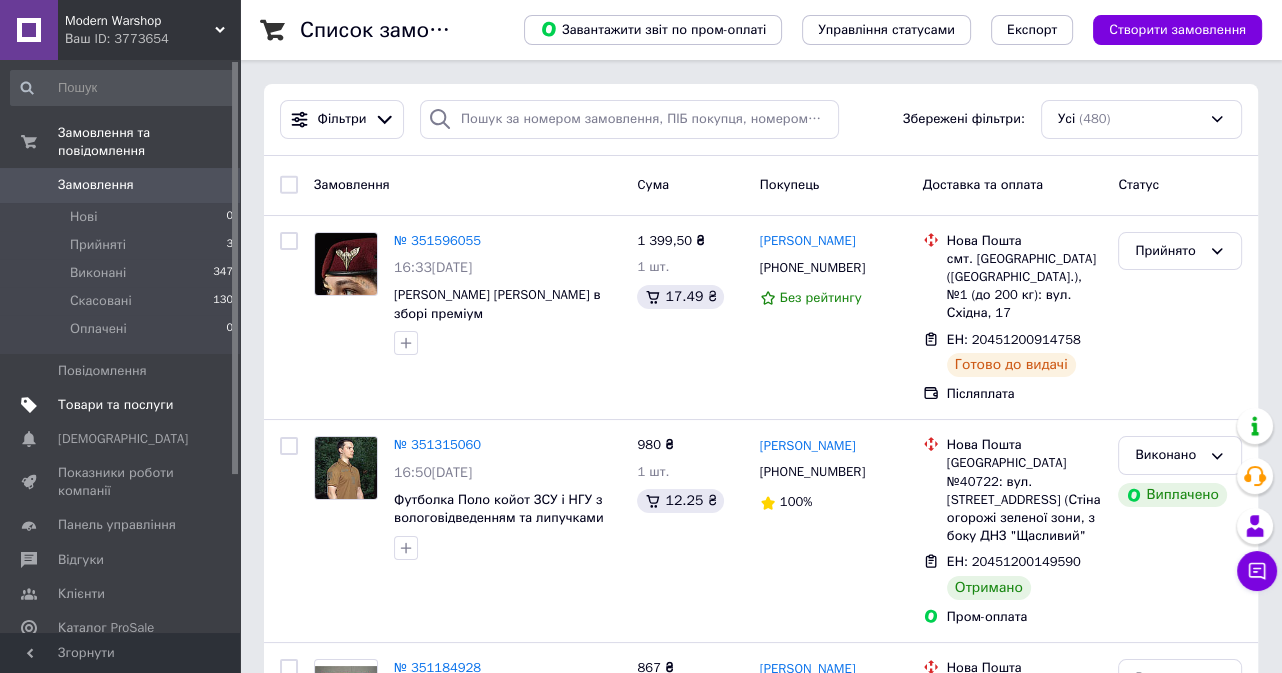 click on "Товари та послуги" at bounding box center (115, 405) 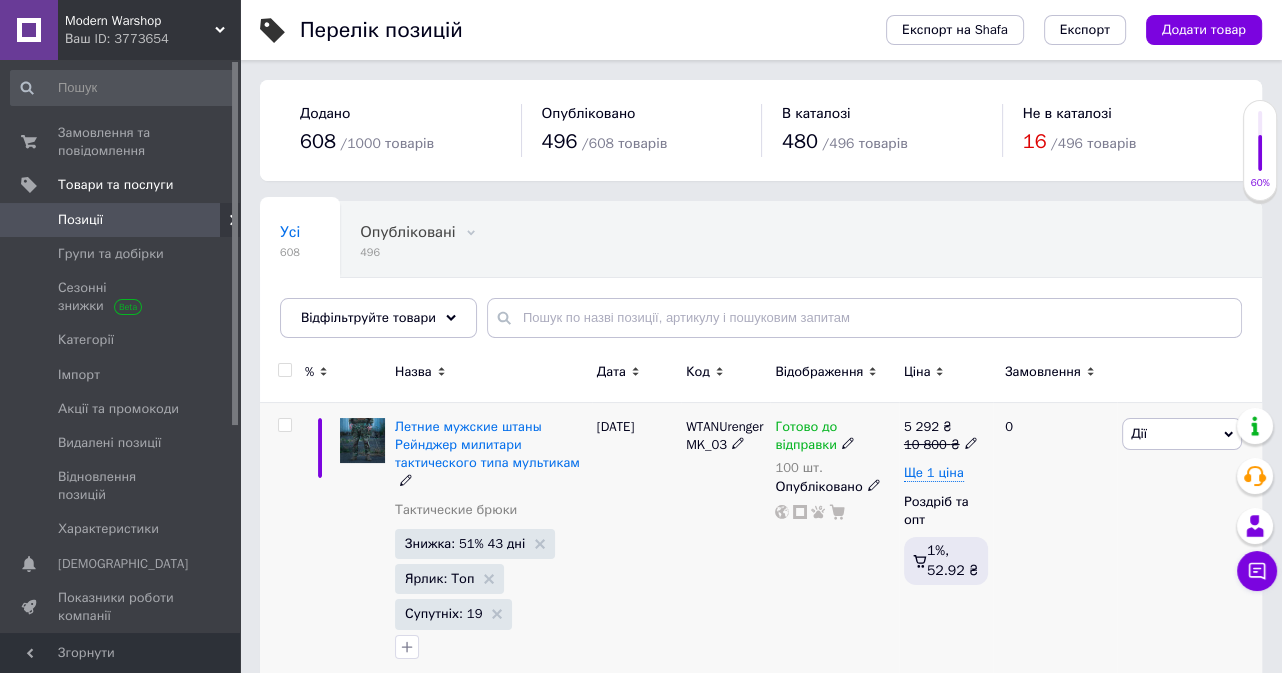 scroll, scrollTop: 90, scrollLeft: 0, axis: vertical 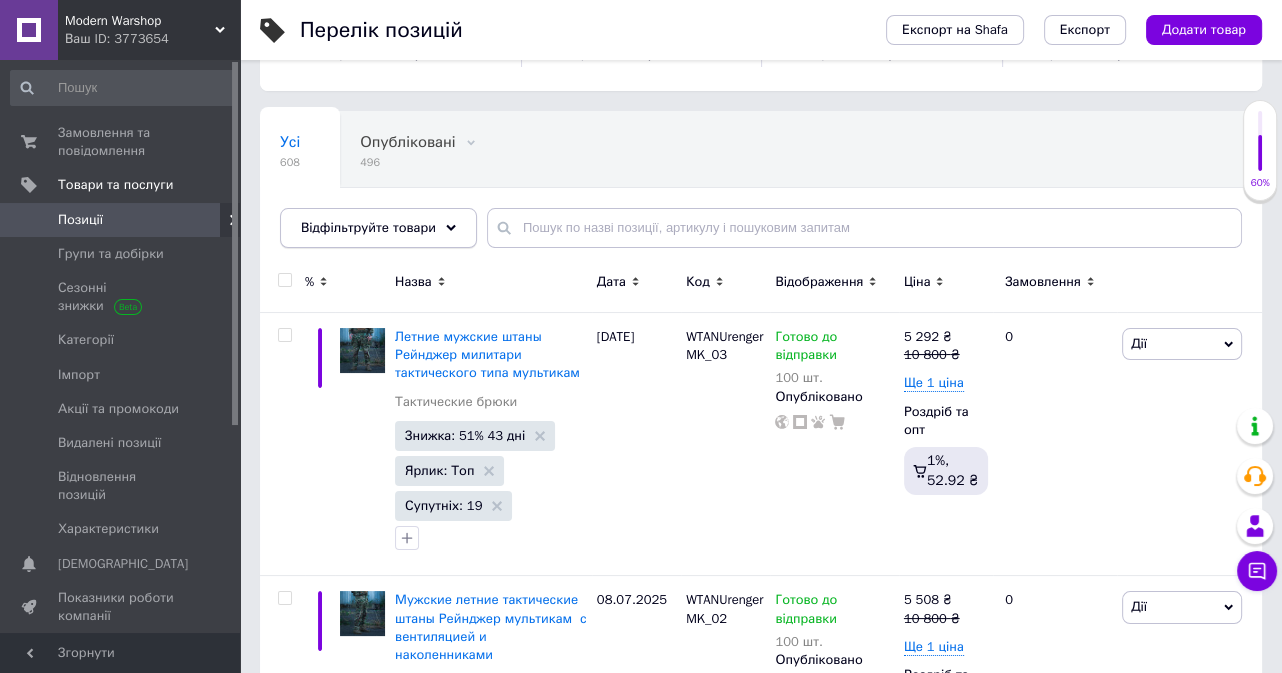 click on "Відфільтруйте товари" at bounding box center (378, 228) 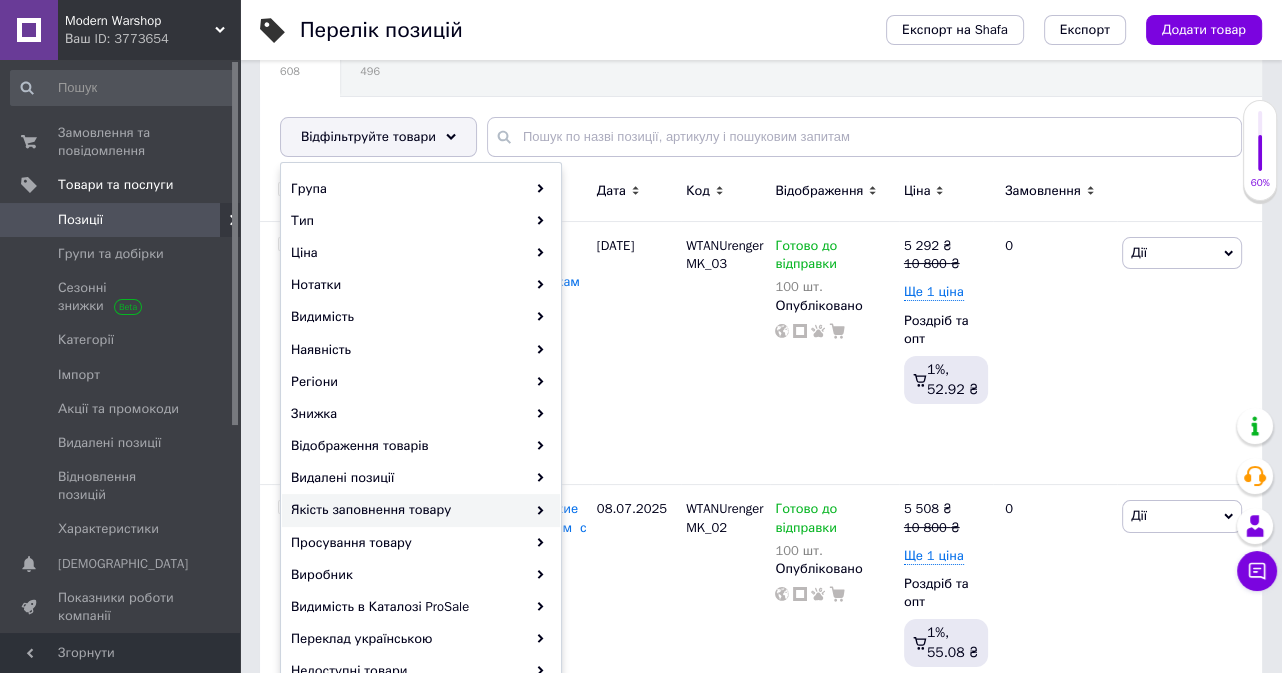 scroll, scrollTop: 272, scrollLeft: 0, axis: vertical 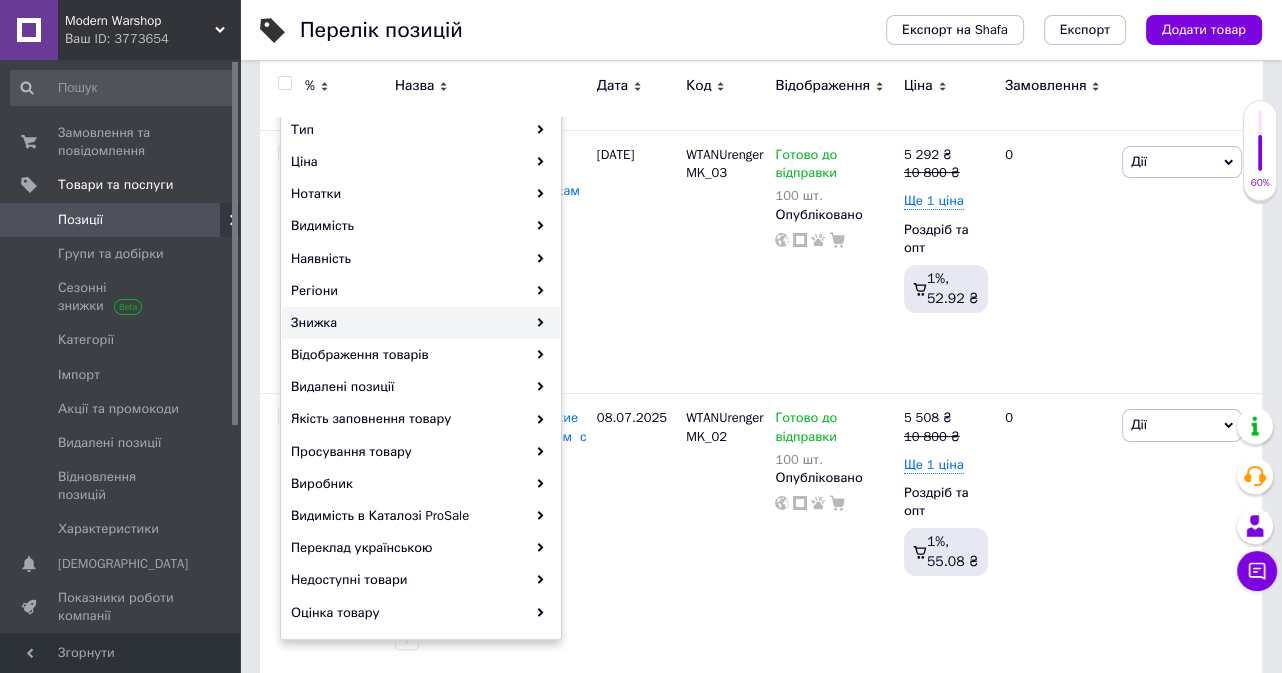 click on "Знижка" at bounding box center [421, 323] 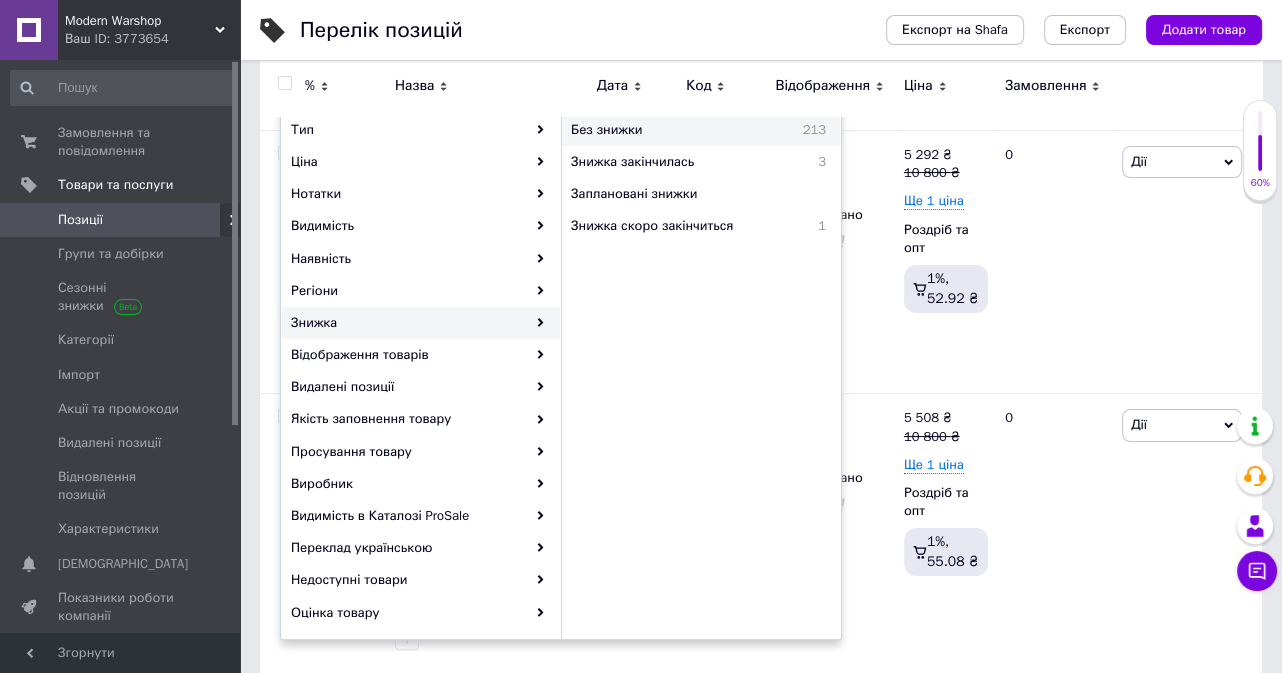 click on "Без знижки" at bounding box center [658, 130] 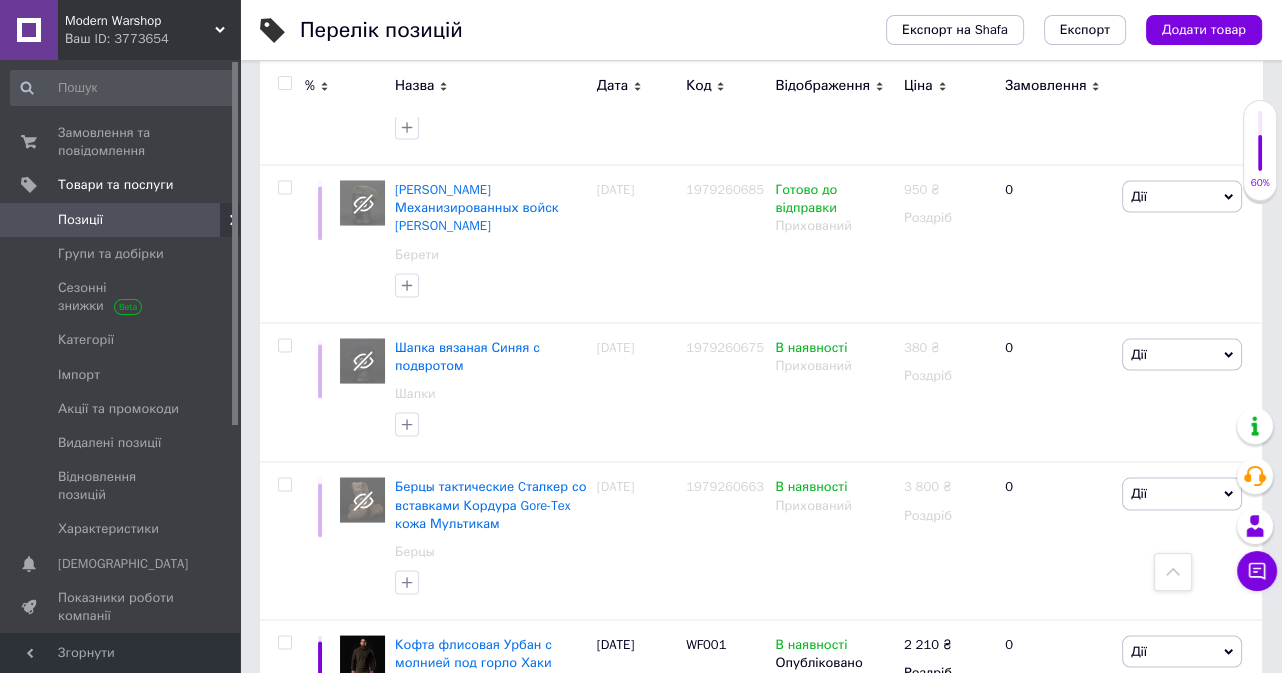 scroll, scrollTop: 10310, scrollLeft: 0, axis: vertical 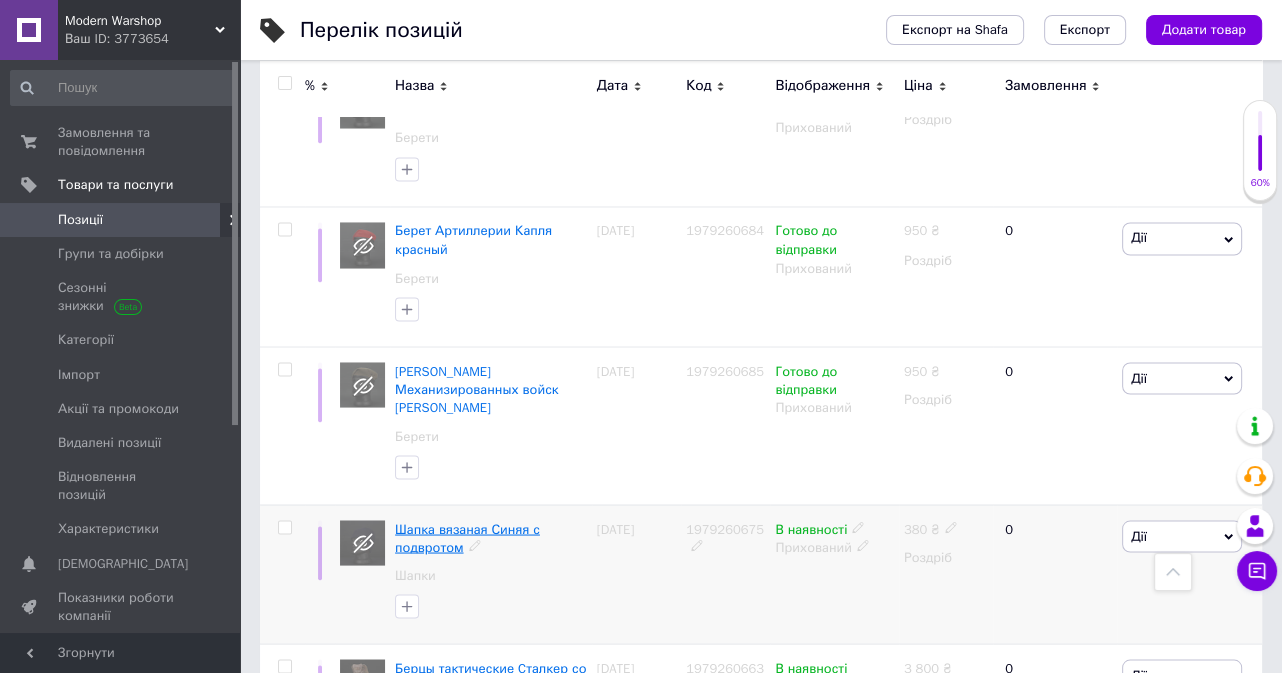 click on "Шапка вязаная Синяя с подвротом" at bounding box center [467, 537] 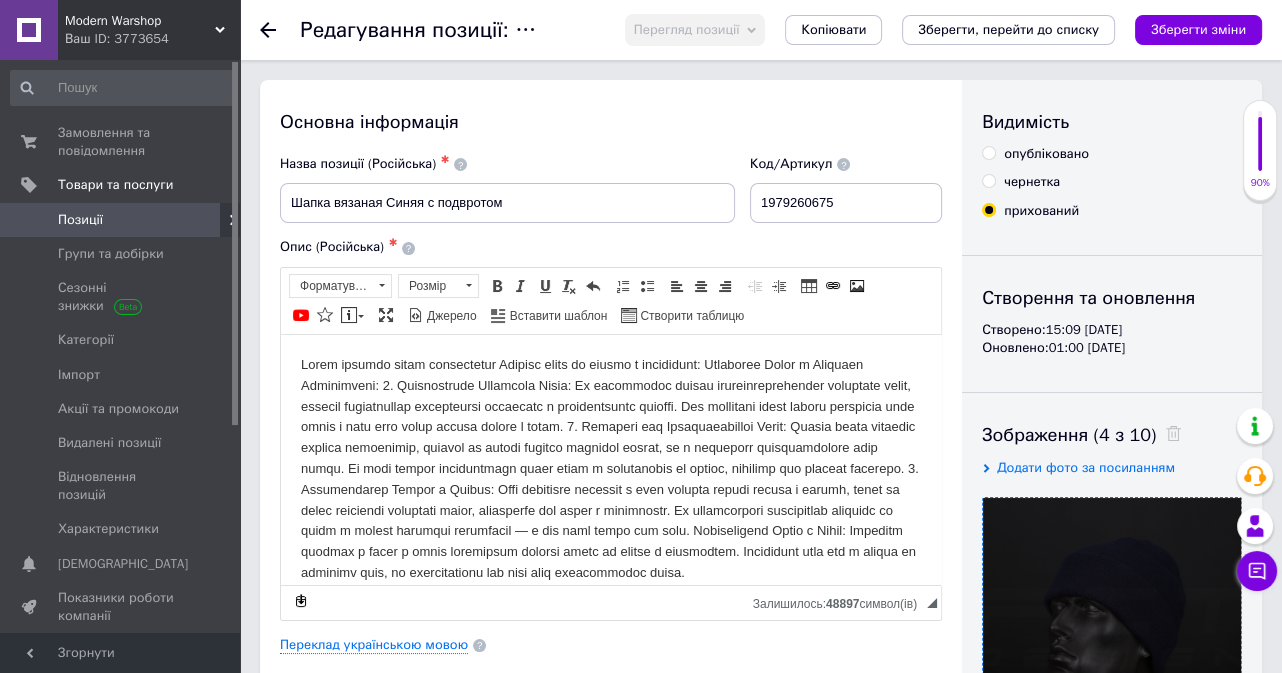 scroll, scrollTop: 181, scrollLeft: 0, axis: vertical 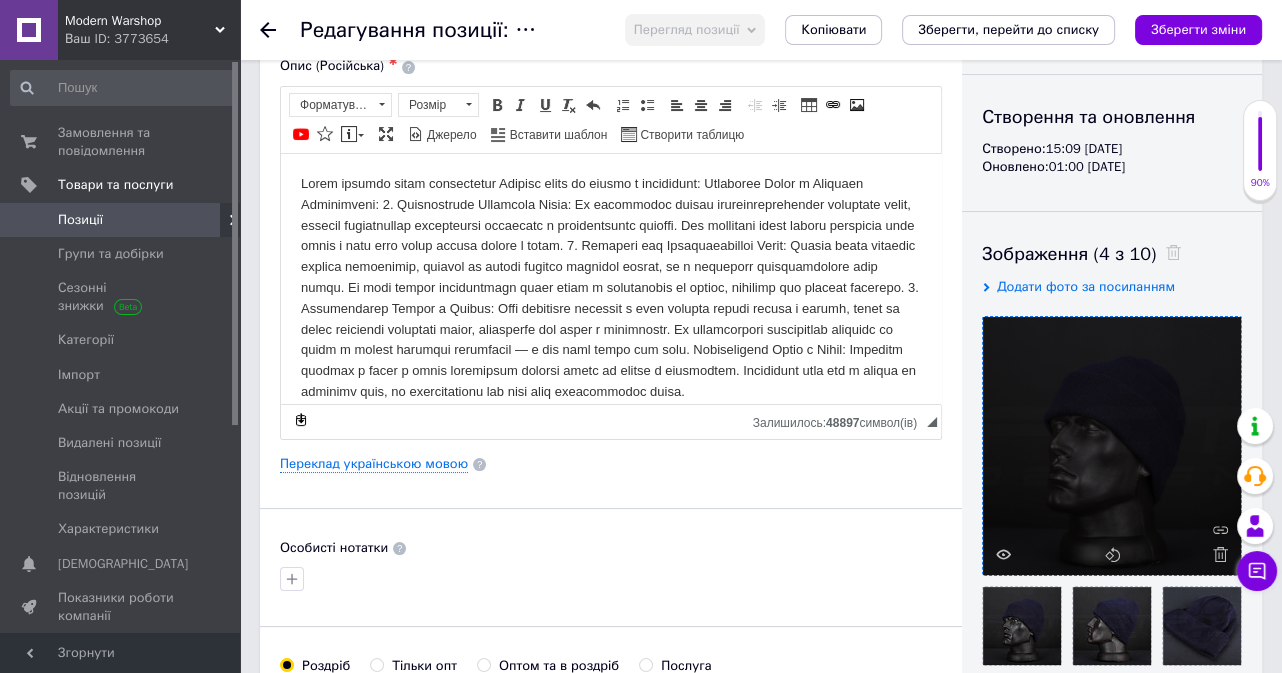 click at bounding box center [1112, 446] 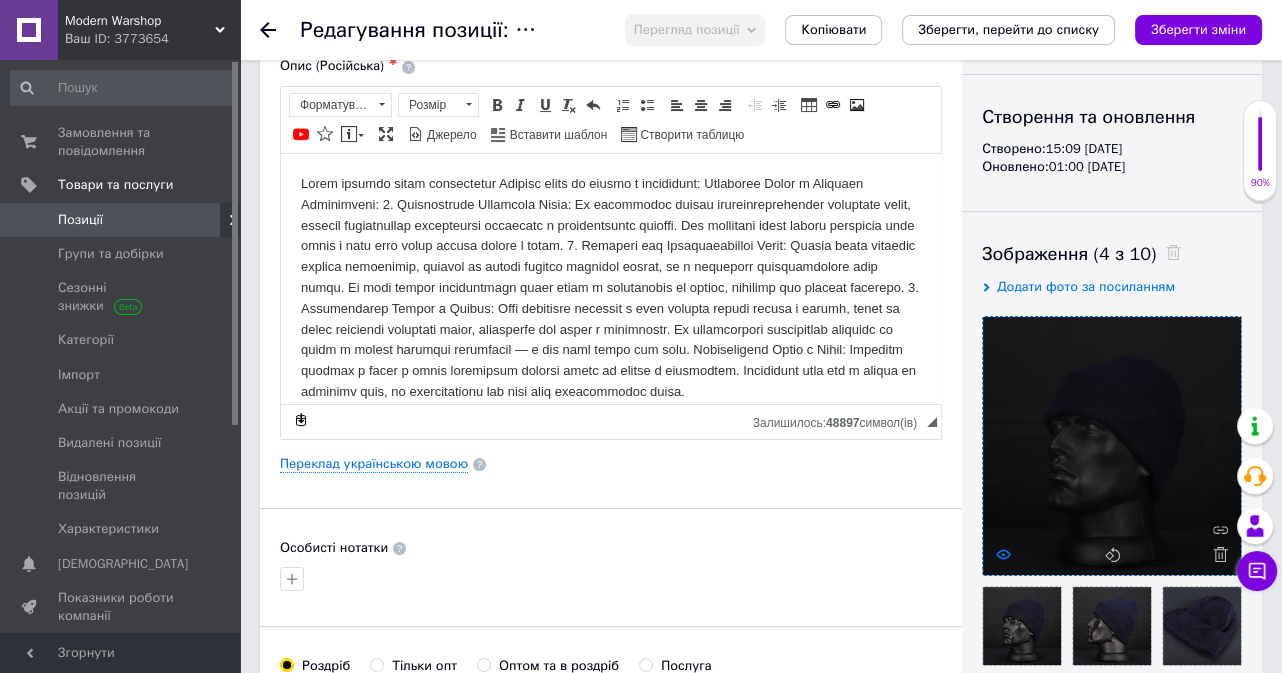 click 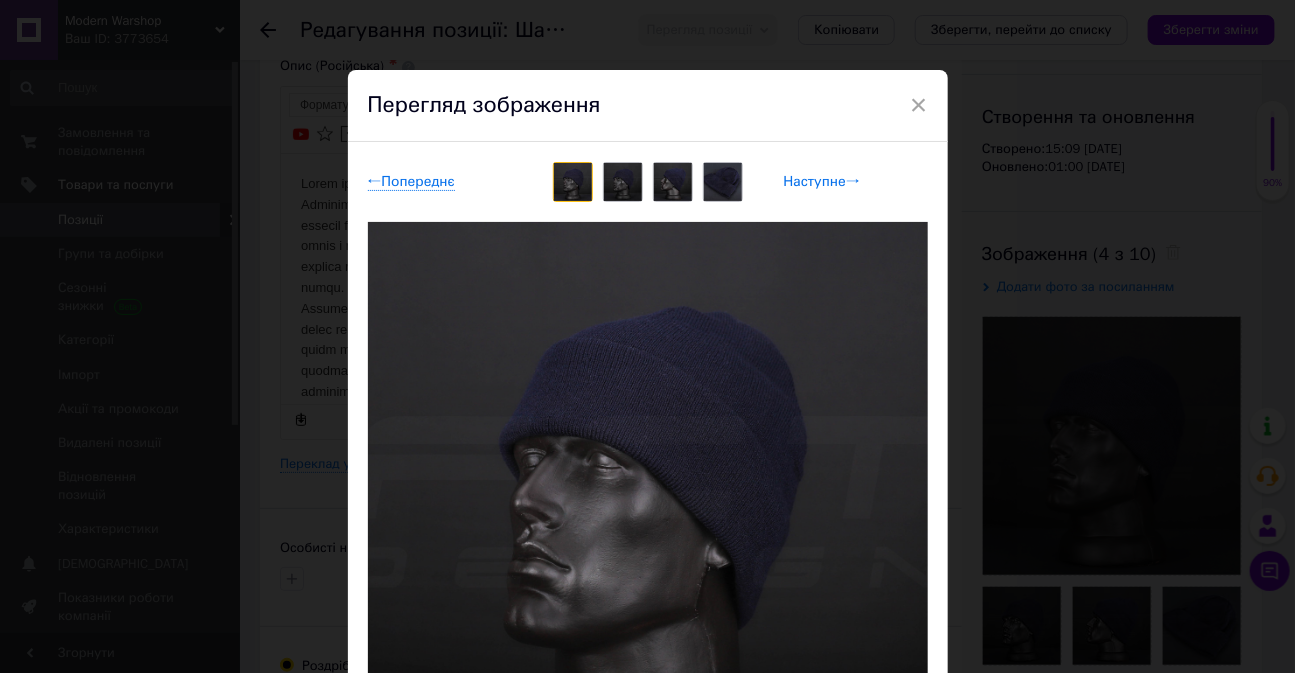 click on "Наступне →" at bounding box center (822, 182) 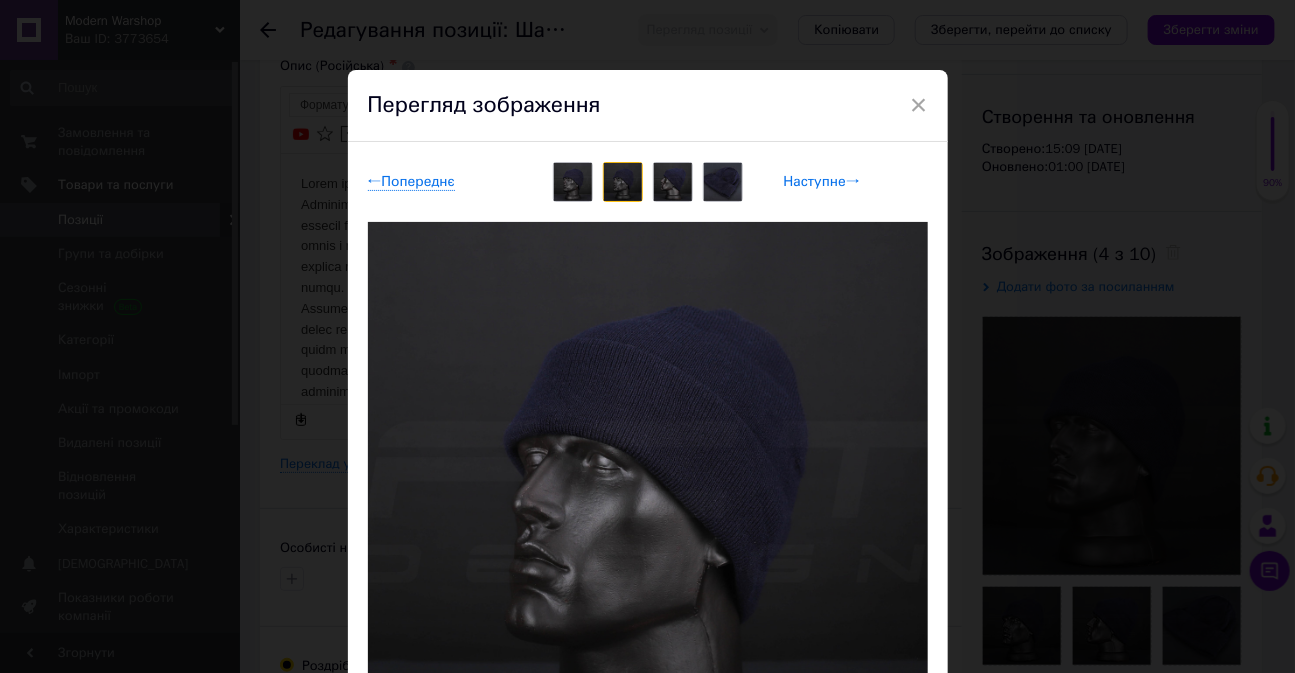 click on "Наступне →" at bounding box center [822, 182] 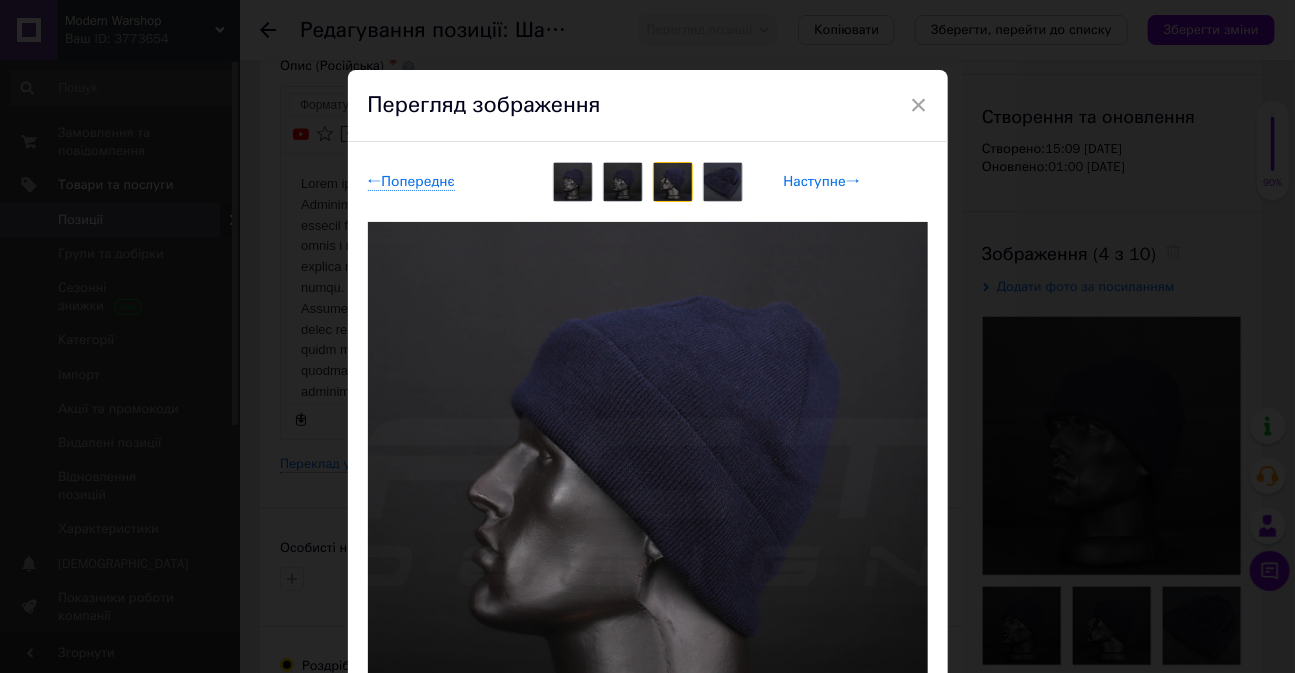 click on "Наступне →" at bounding box center (822, 182) 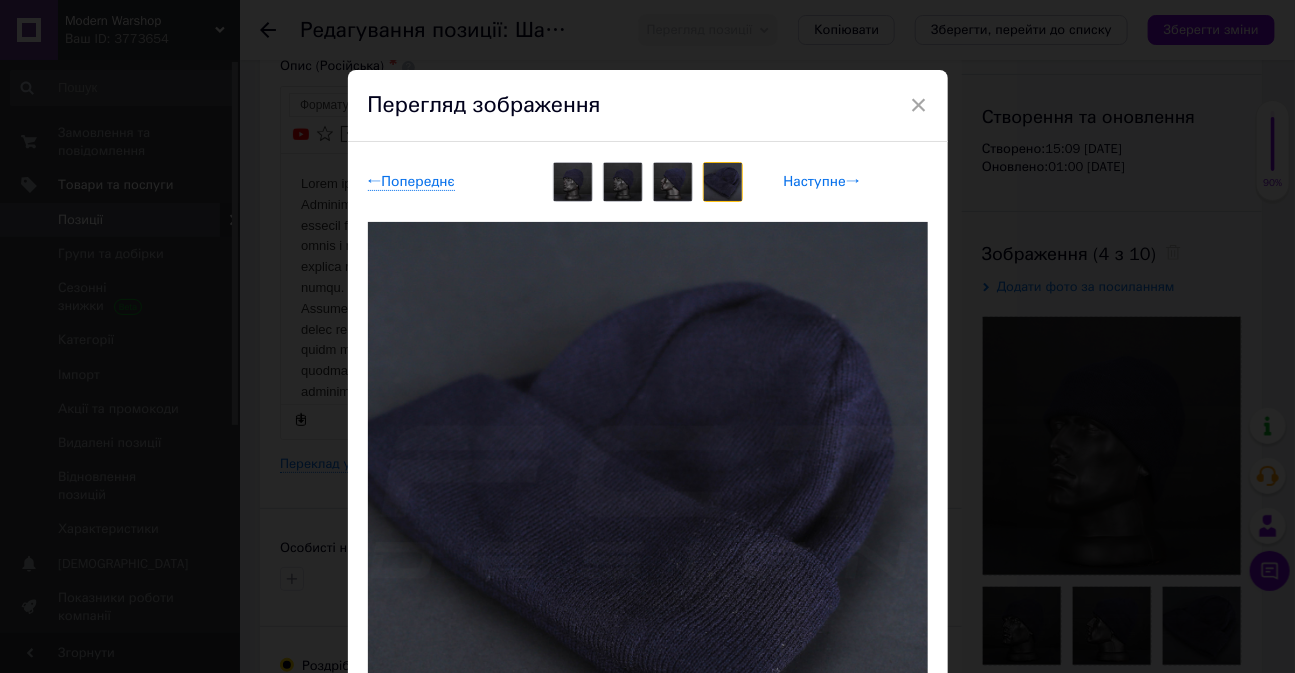 click on "Наступне →" at bounding box center [822, 182] 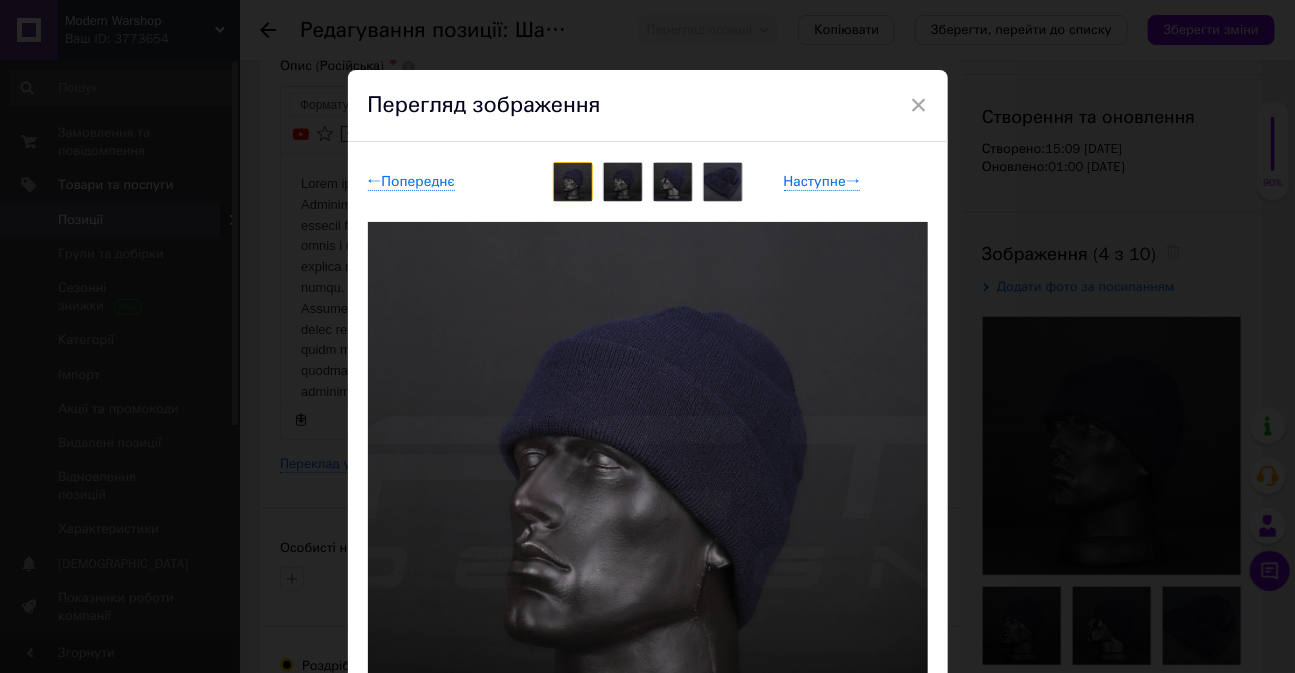 click on "×" at bounding box center [919, 105] 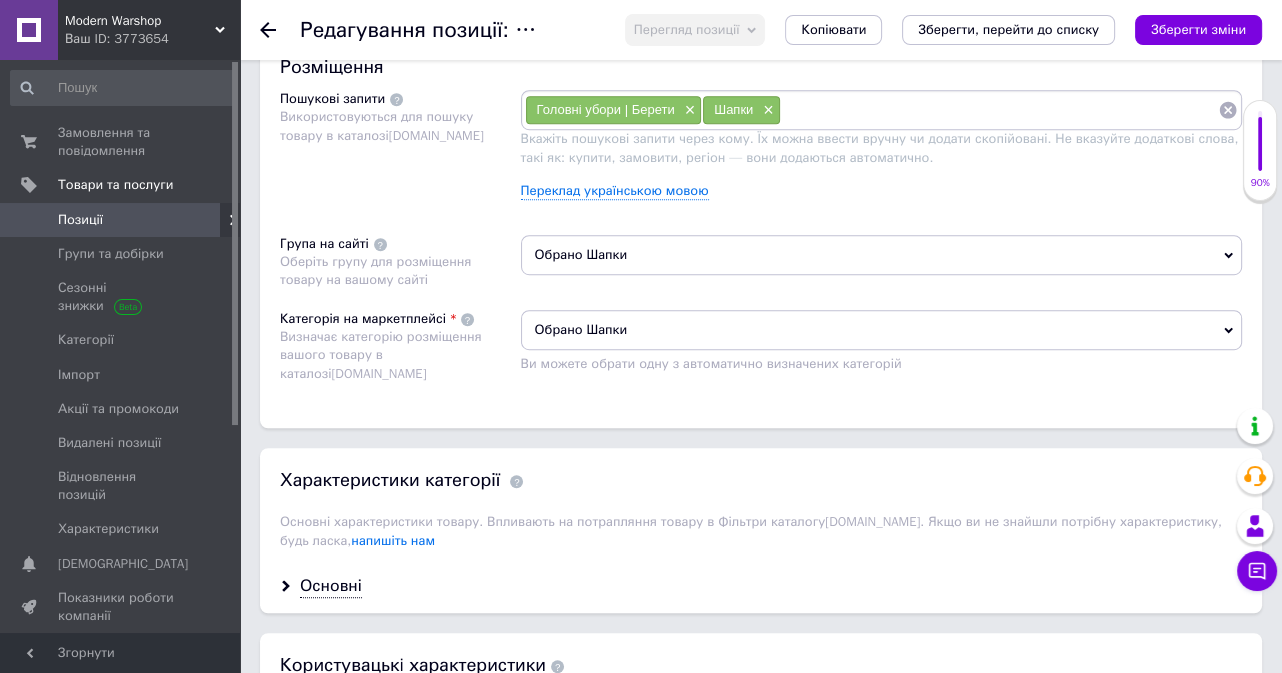 scroll, scrollTop: 1272, scrollLeft: 0, axis: vertical 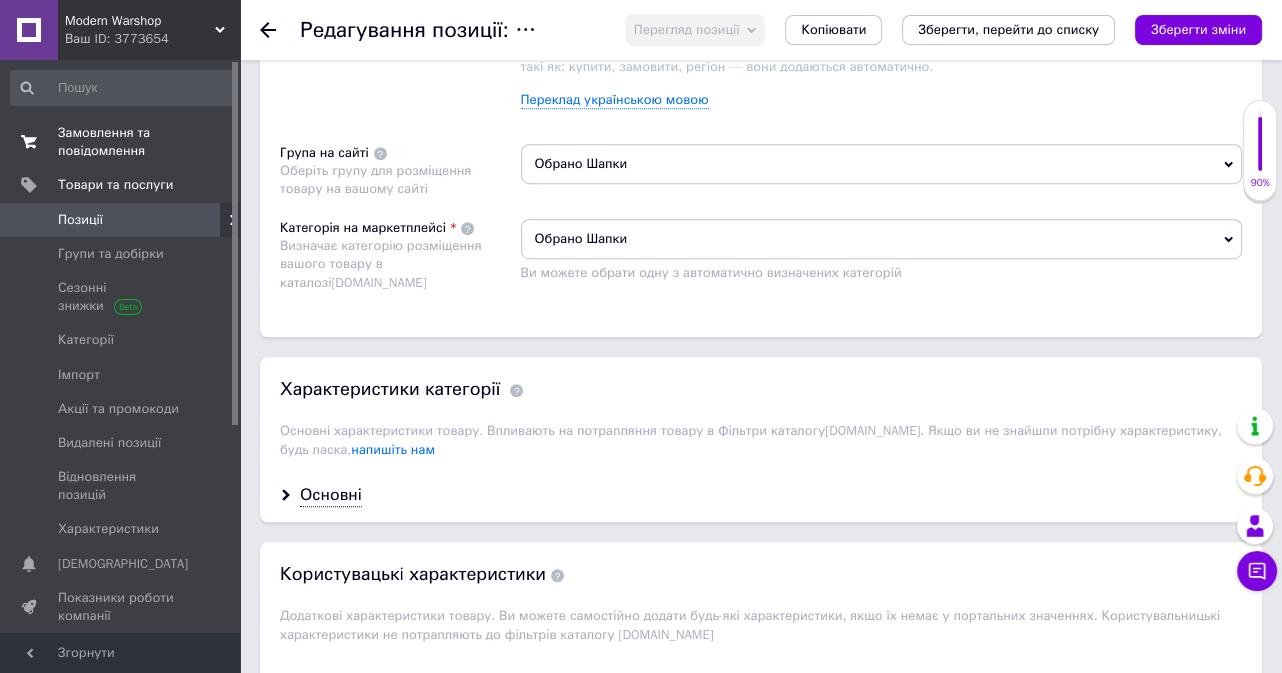 click on "Замовлення та повідомлення" at bounding box center (121, 142) 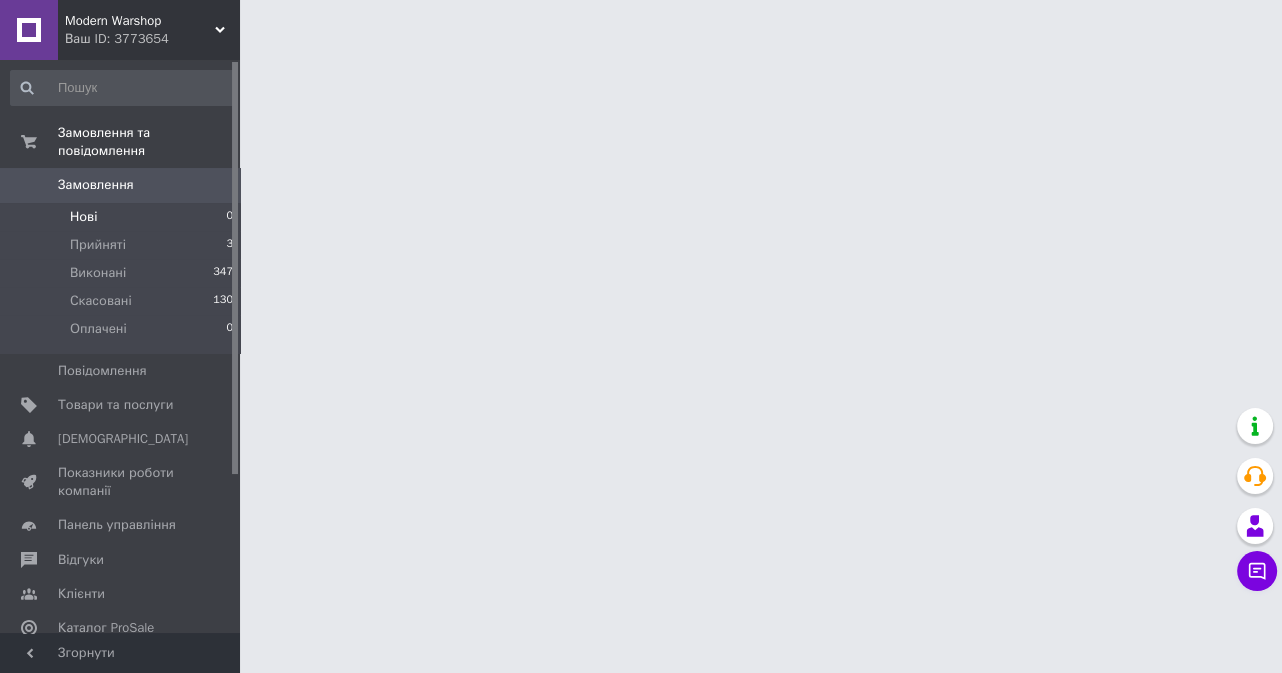 scroll, scrollTop: 0, scrollLeft: 0, axis: both 